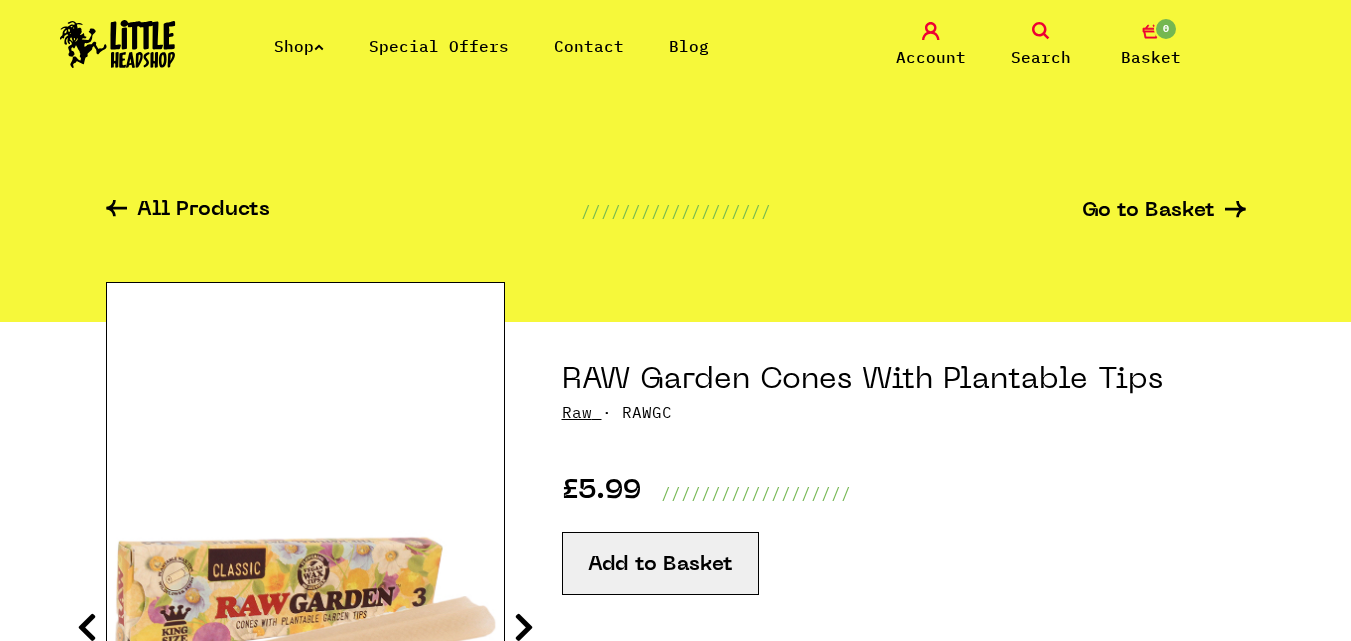 scroll, scrollTop: 0, scrollLeft: 0, axis: both 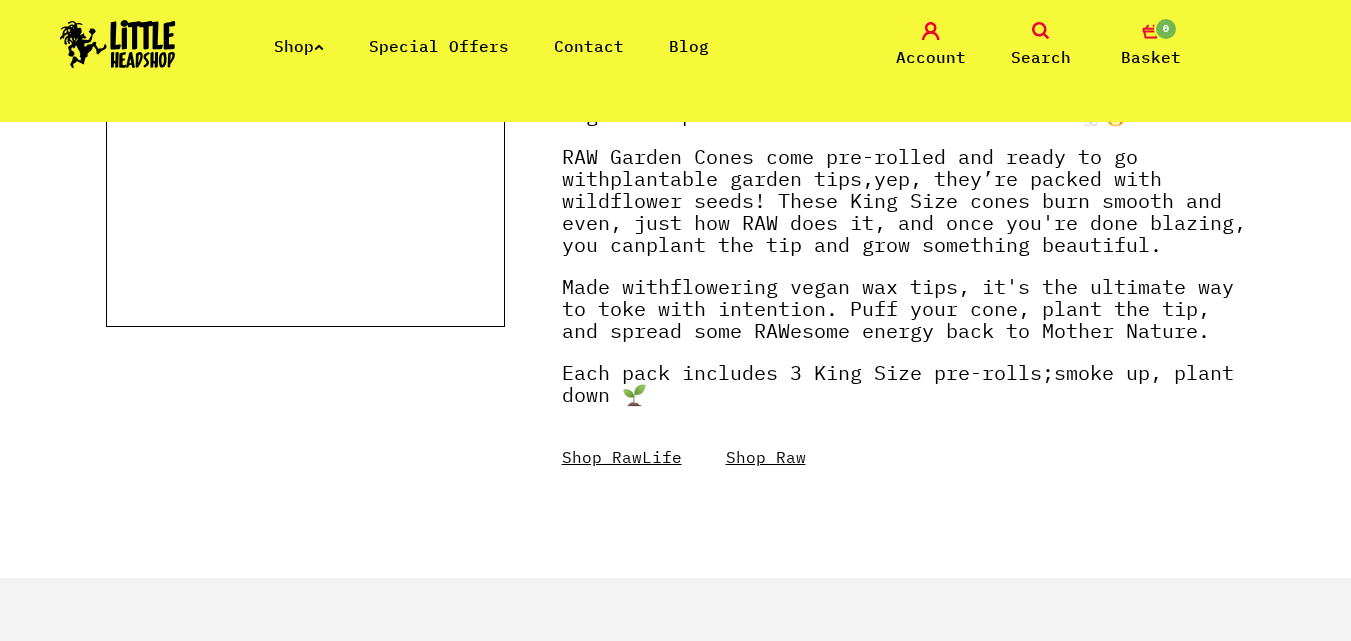 click on "Shop" at bounding box center (299, 46) 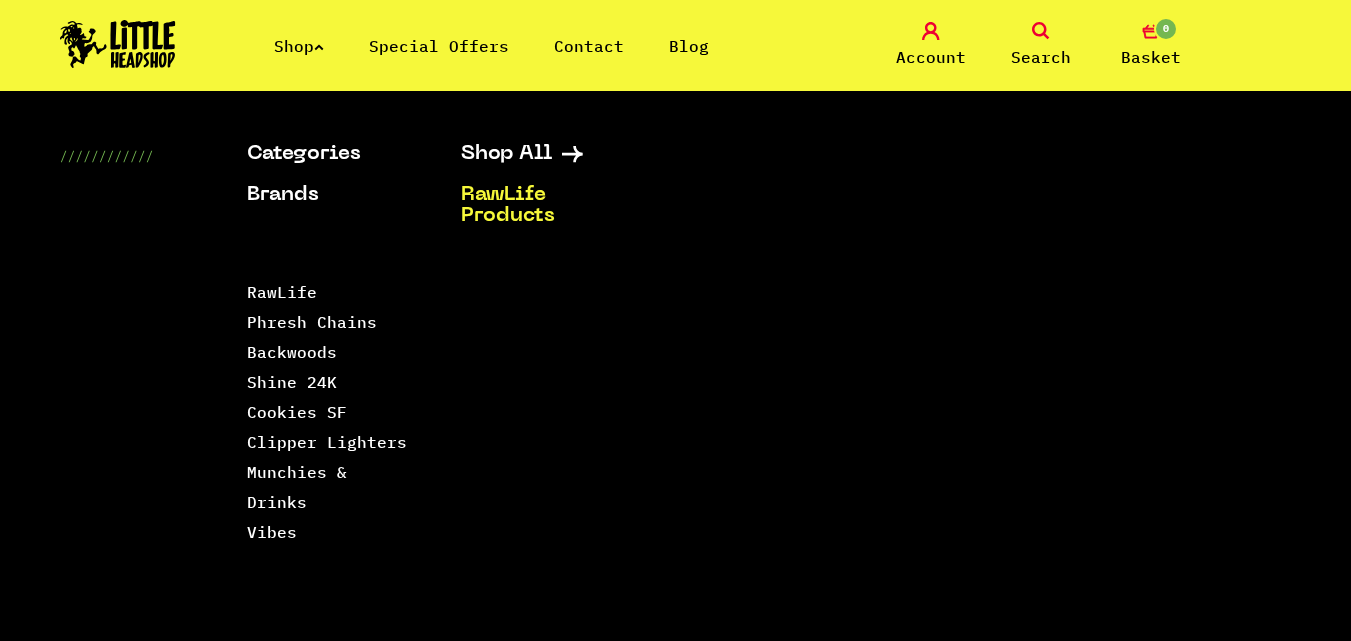 click on "RawLife Products" at bounding box center [543, 206] 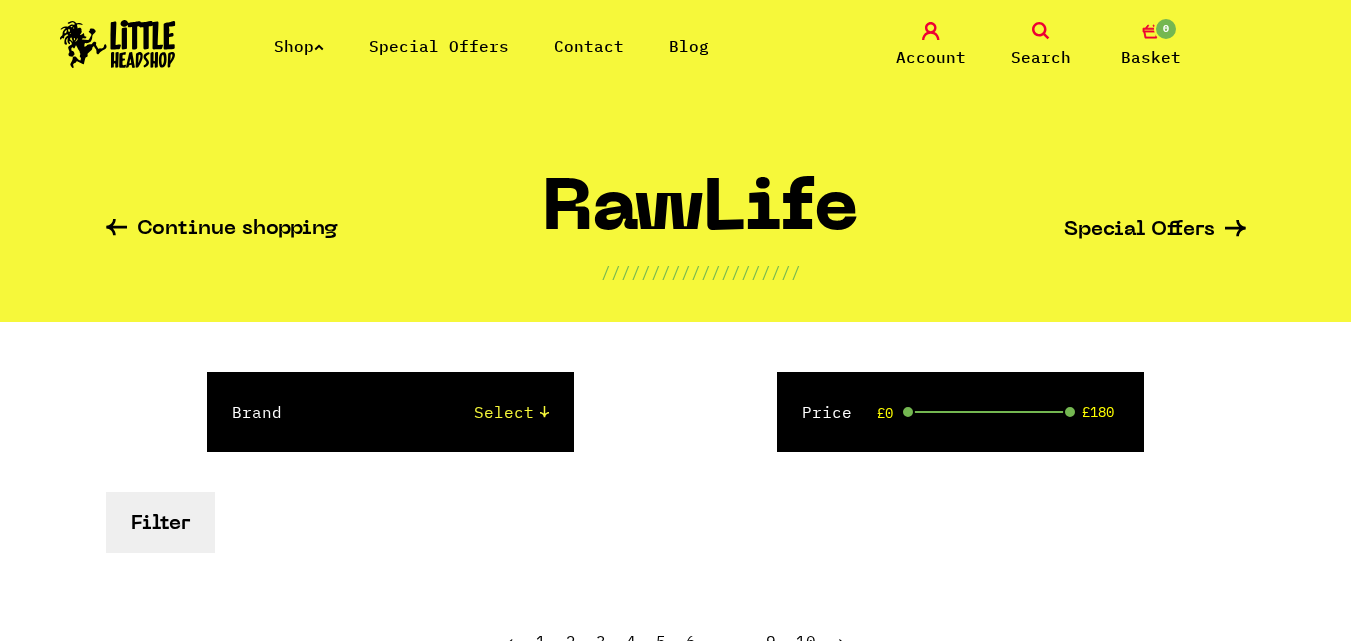 scroll, scrollTop: 0, scrollLeft: 0, axis: both 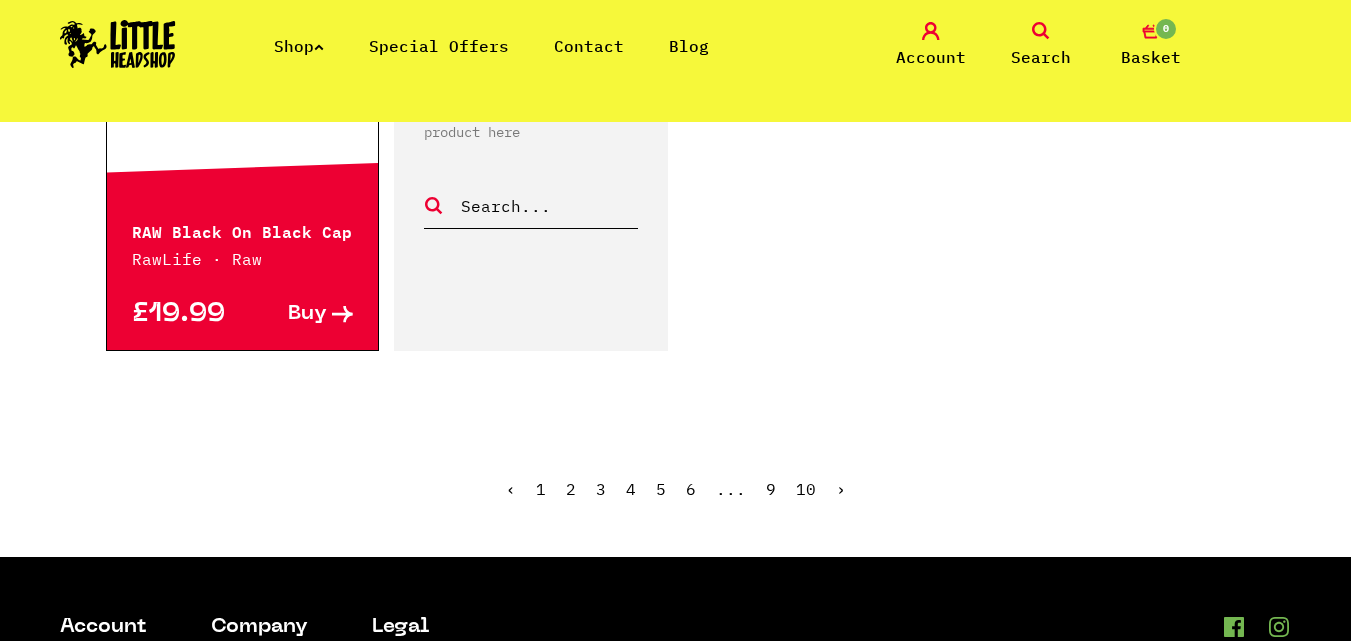 click on "›" at bounding box center [841, 489] 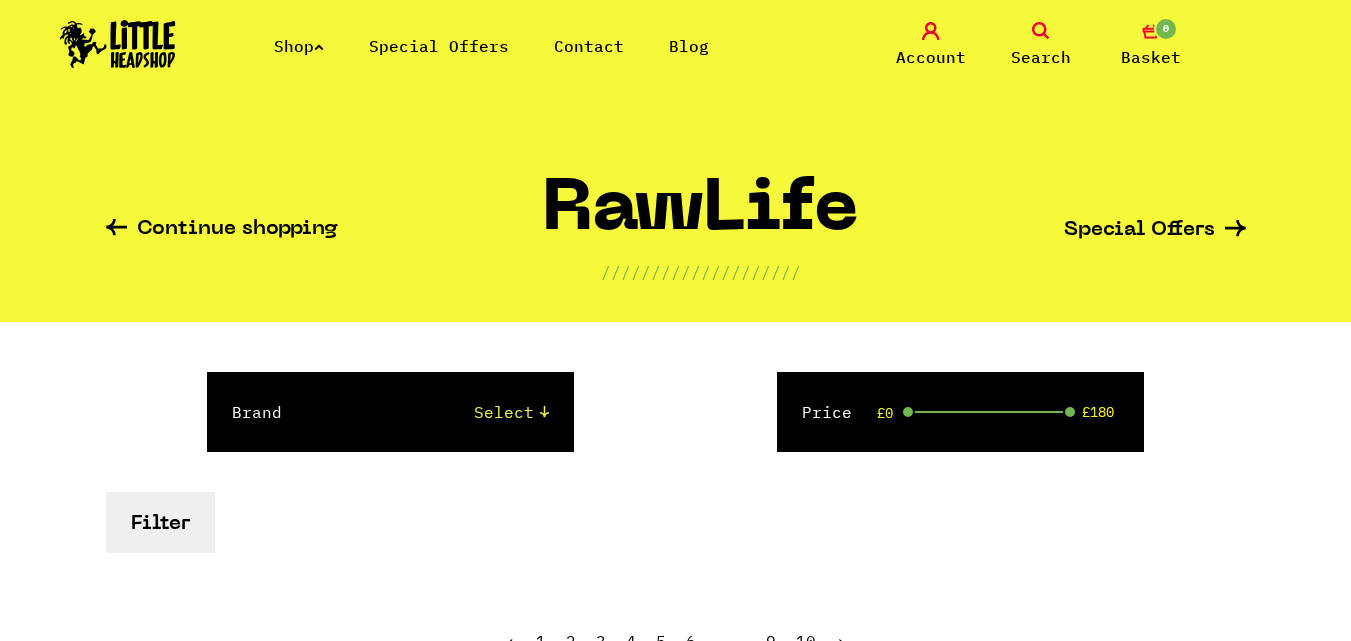 scroll, scrollTop: 0, scrollLeft: 0, axis: both 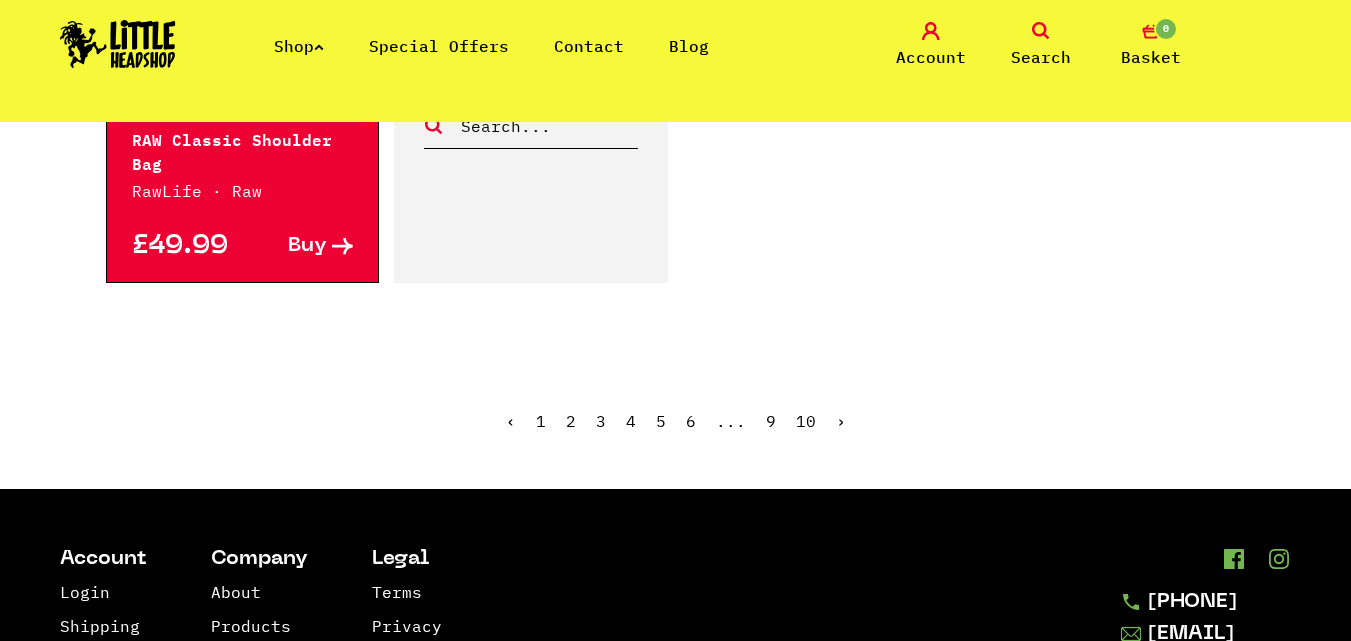 click on "‹
1
2
3
4
5
6
...
9
10
›" at bounding box center (676, 436) 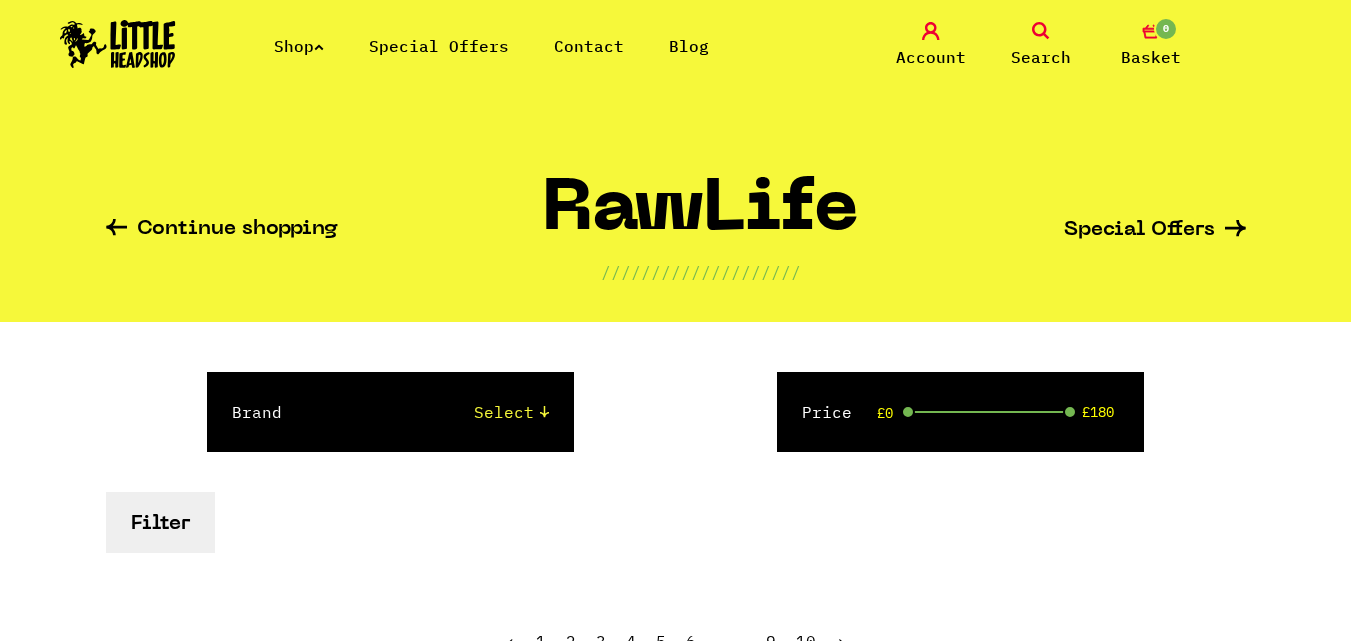 scroll, scrollTop: 0, scrollLeft: 0, axis: both 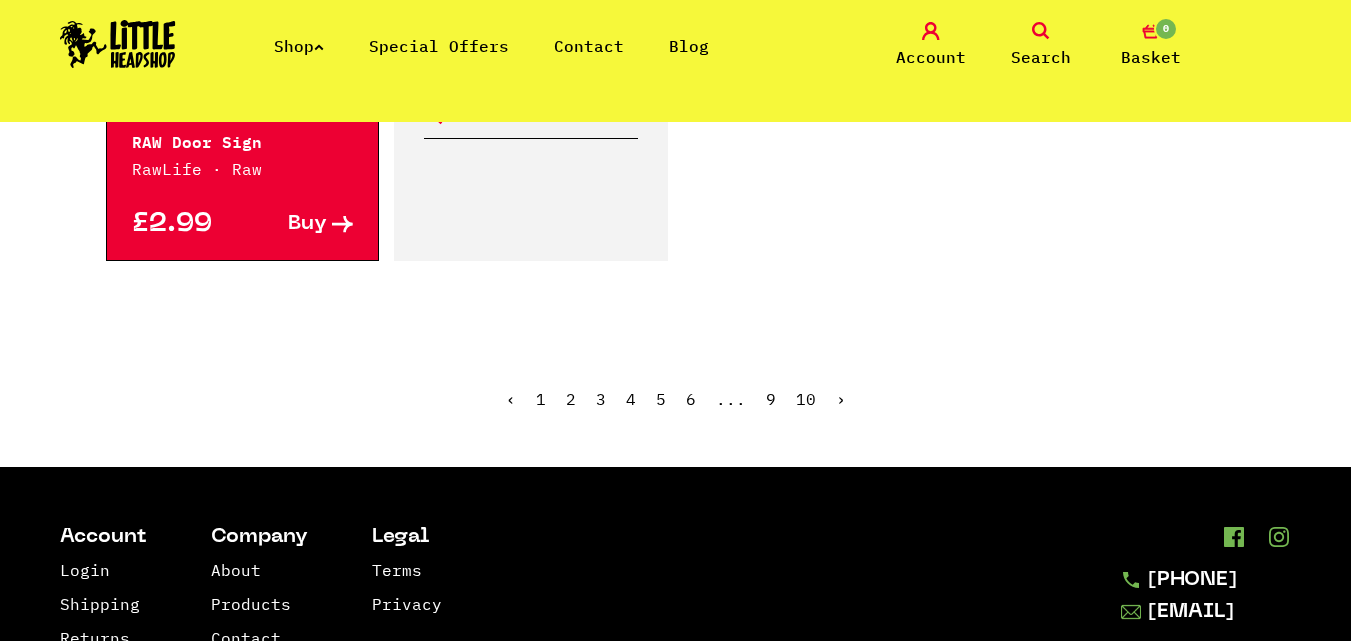 click on "›" at bounding box center [841, 399] 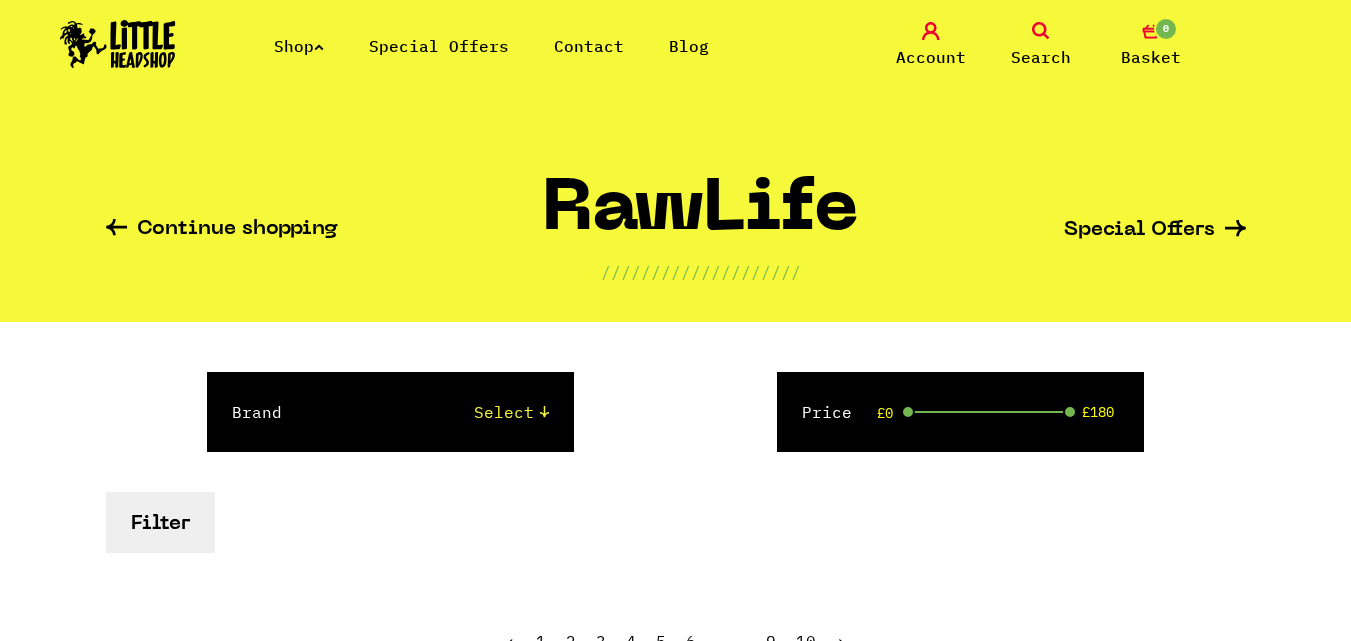 scroll, scrollTop: 1880, scrollLeft: 0, axis: vertical 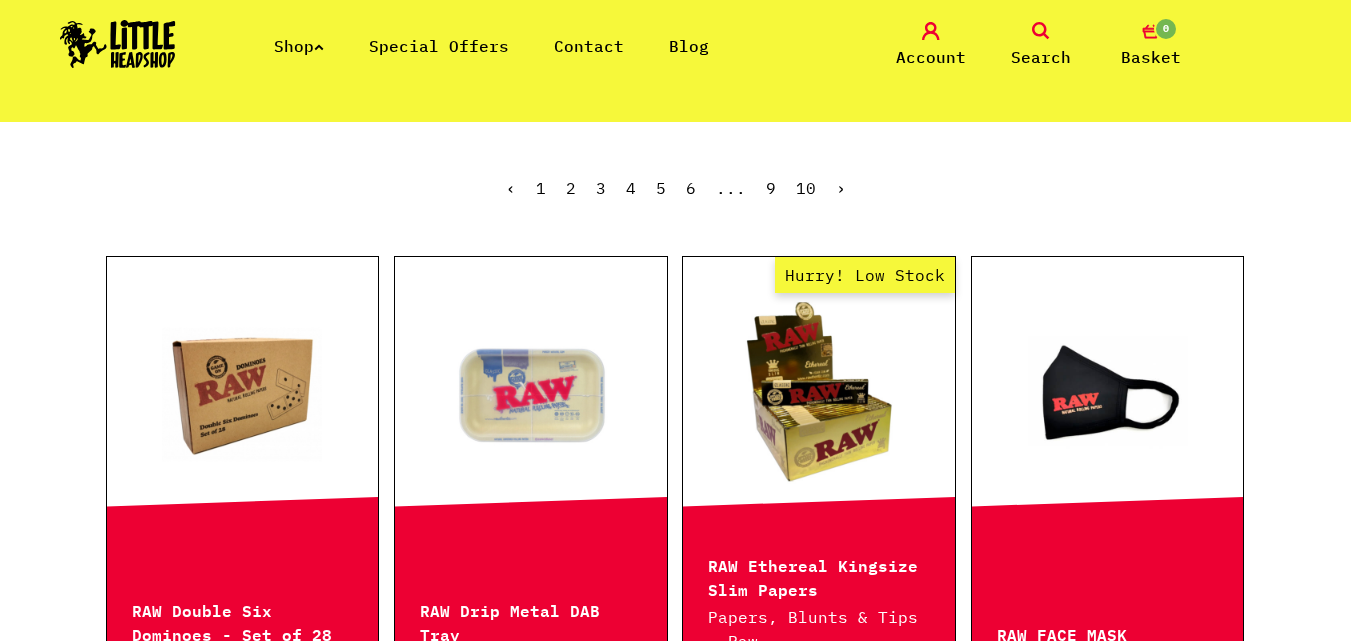 drag, startPoint x: 1349, startPoint y: 79, endPoint x: 1349, endPoint y: 103, distance: 24 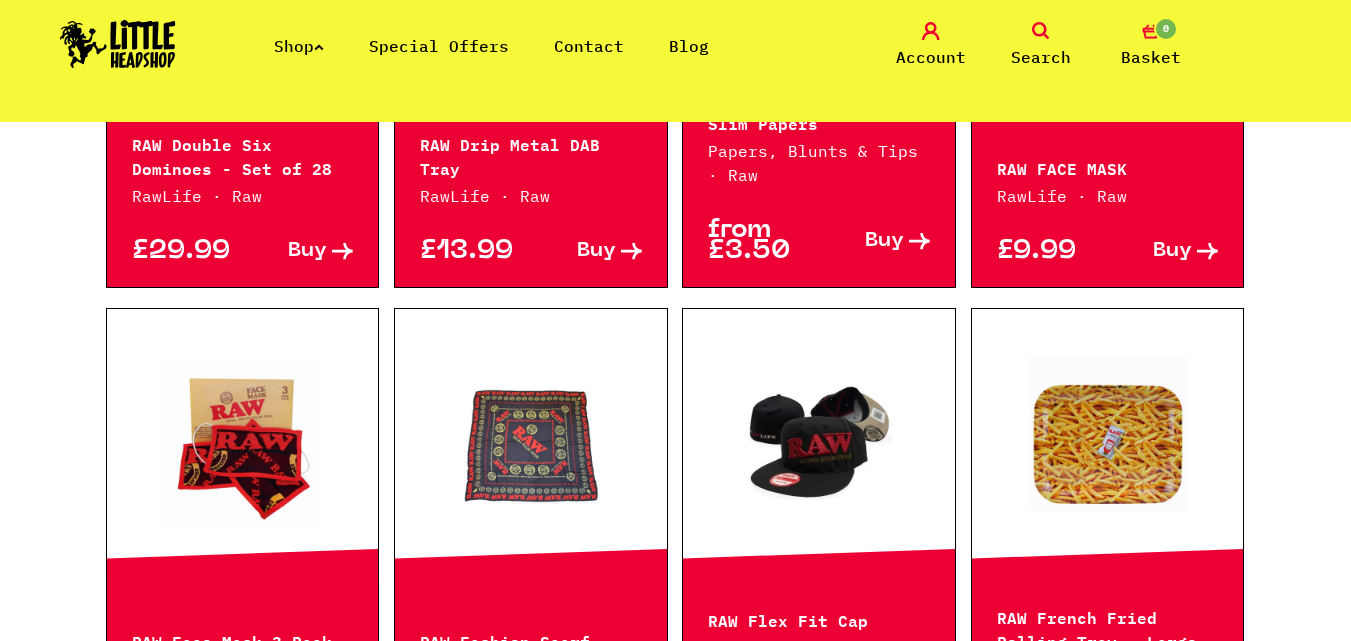 scroll, scrollTop: 1093, scrollLeft: 0, axis: vertical 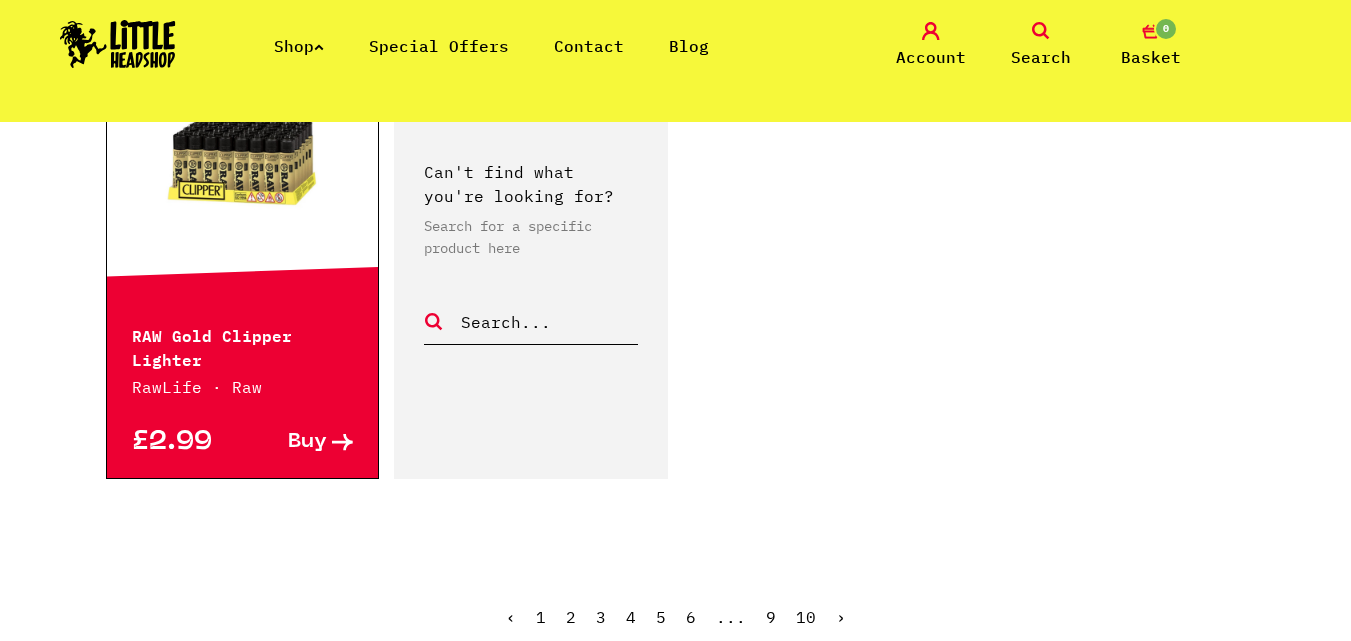 click on "›" at bounding box center [841, 617] 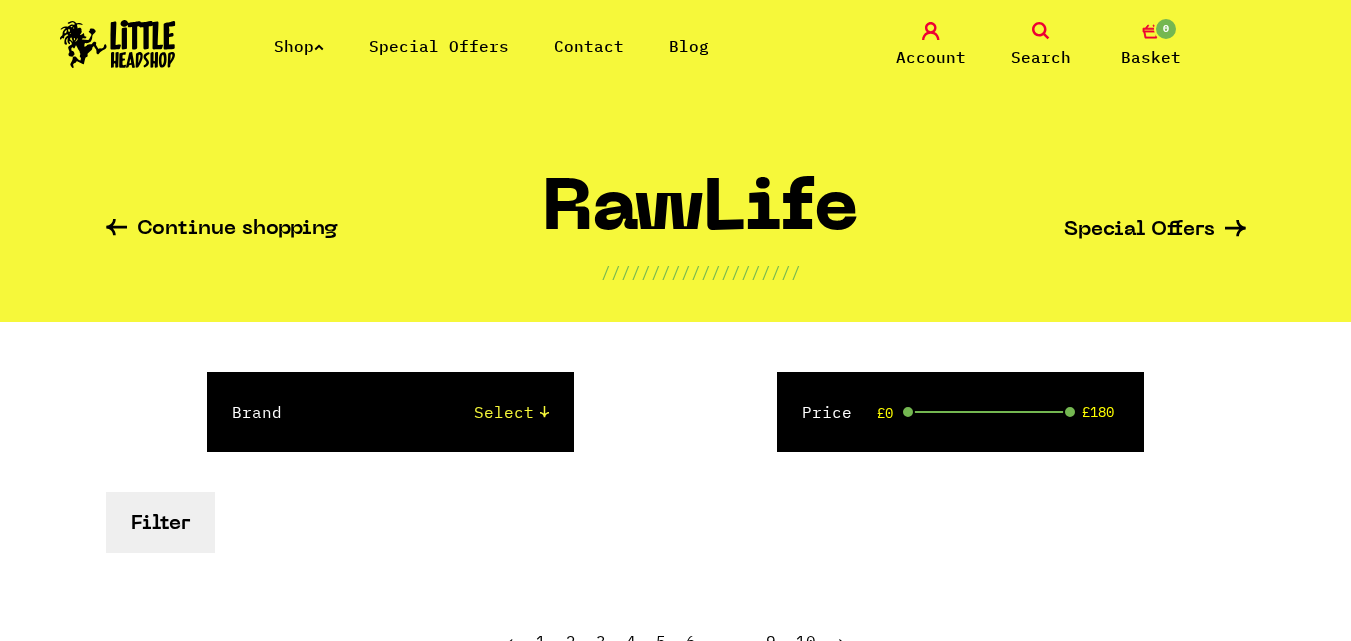 scroll, scrollTop: 0, scrollLeft: 0, axis: both 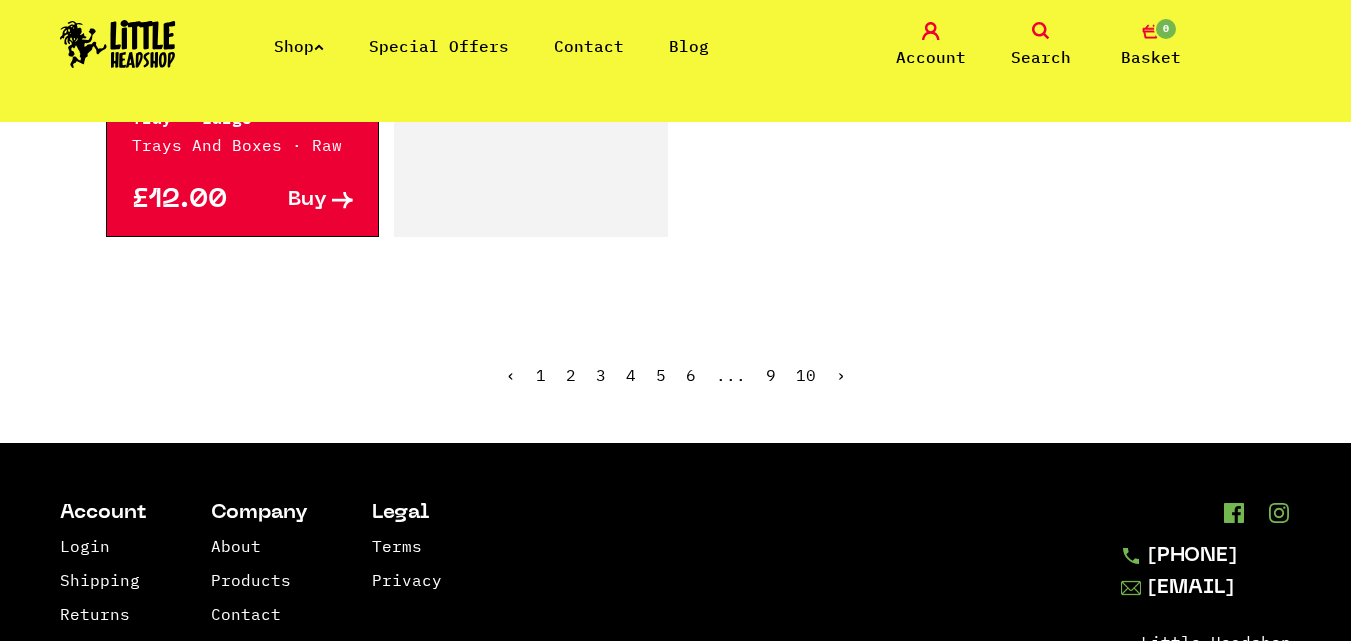 click on "›" at bounding box center (841, 375) 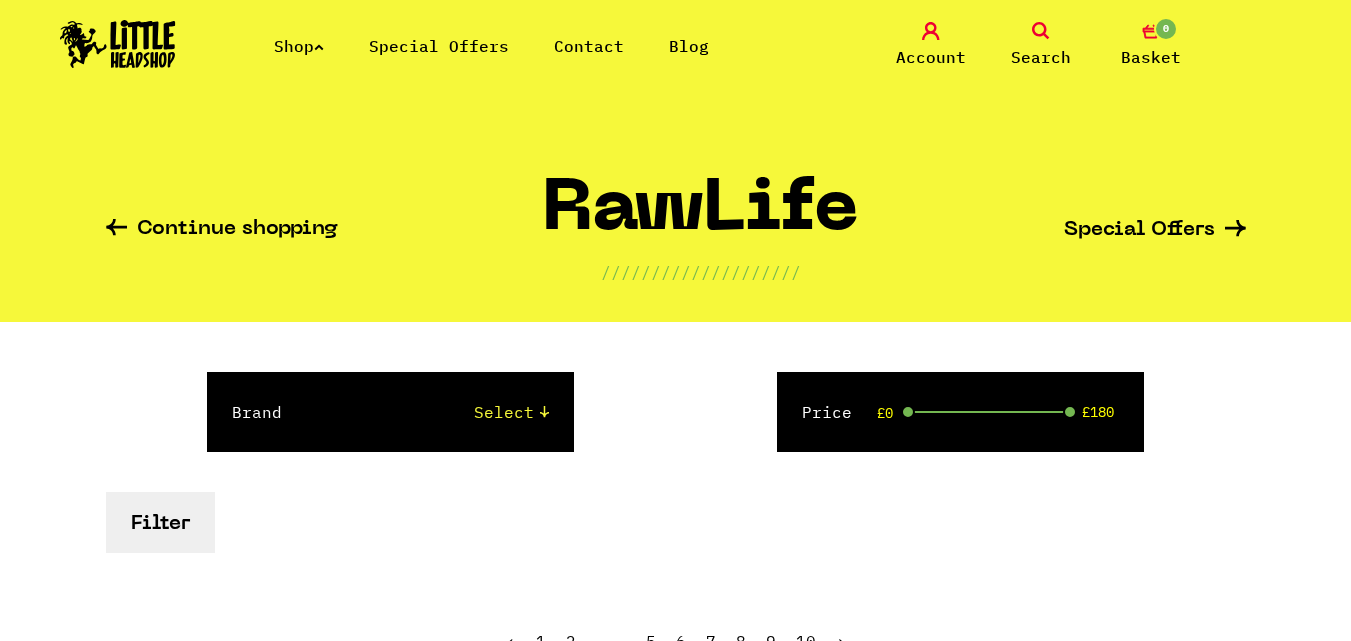 scroll, scrollTop: 0, scrollLeft: 0, axis: both 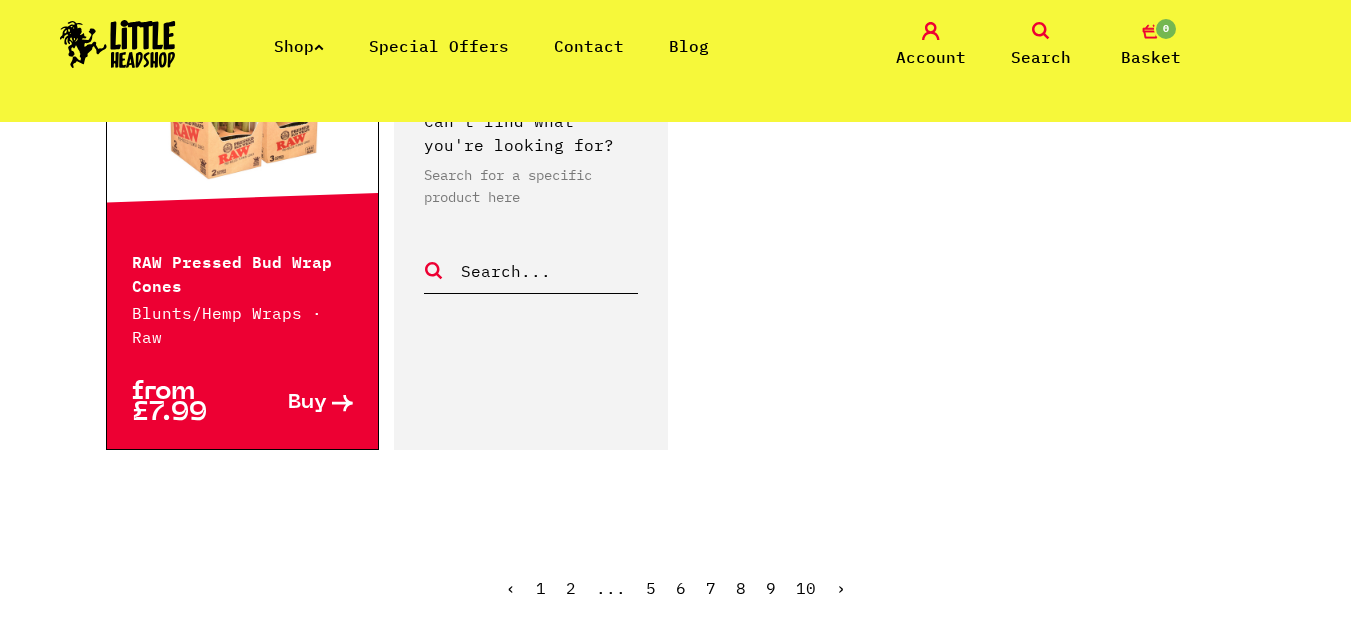 click on "›" at bounding box center [841, 588] 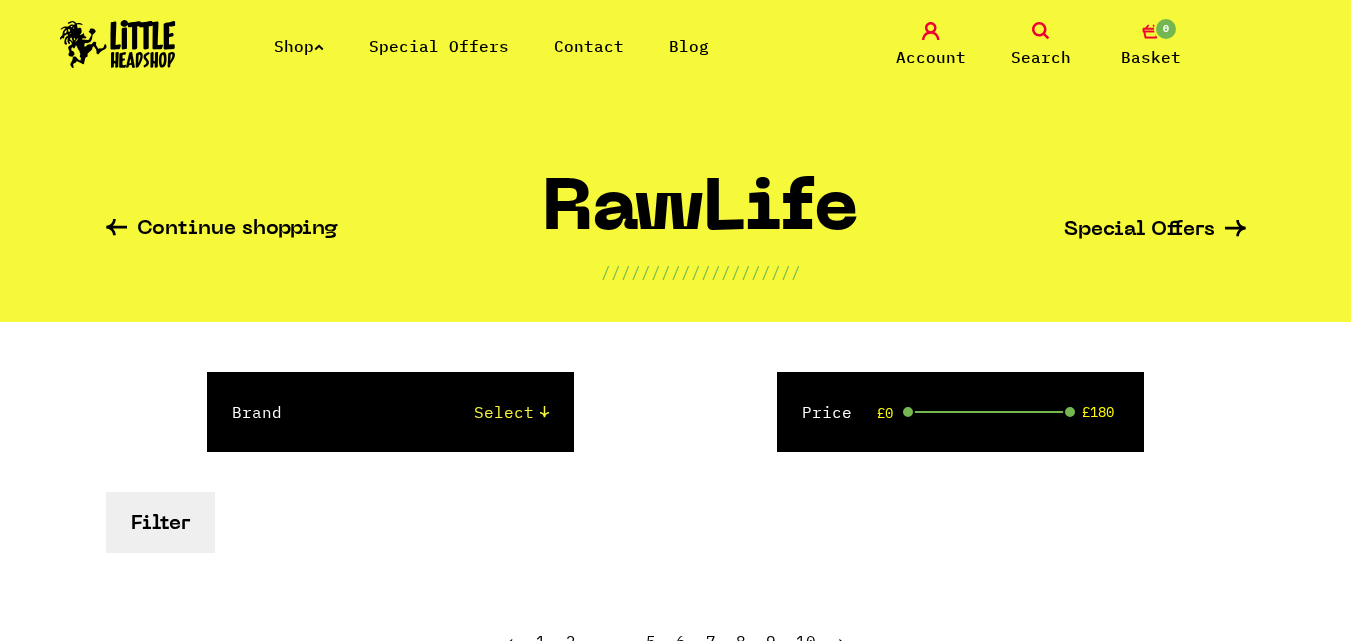 scroll, scrollTop: 0, scrollLeft: 0, axis: both 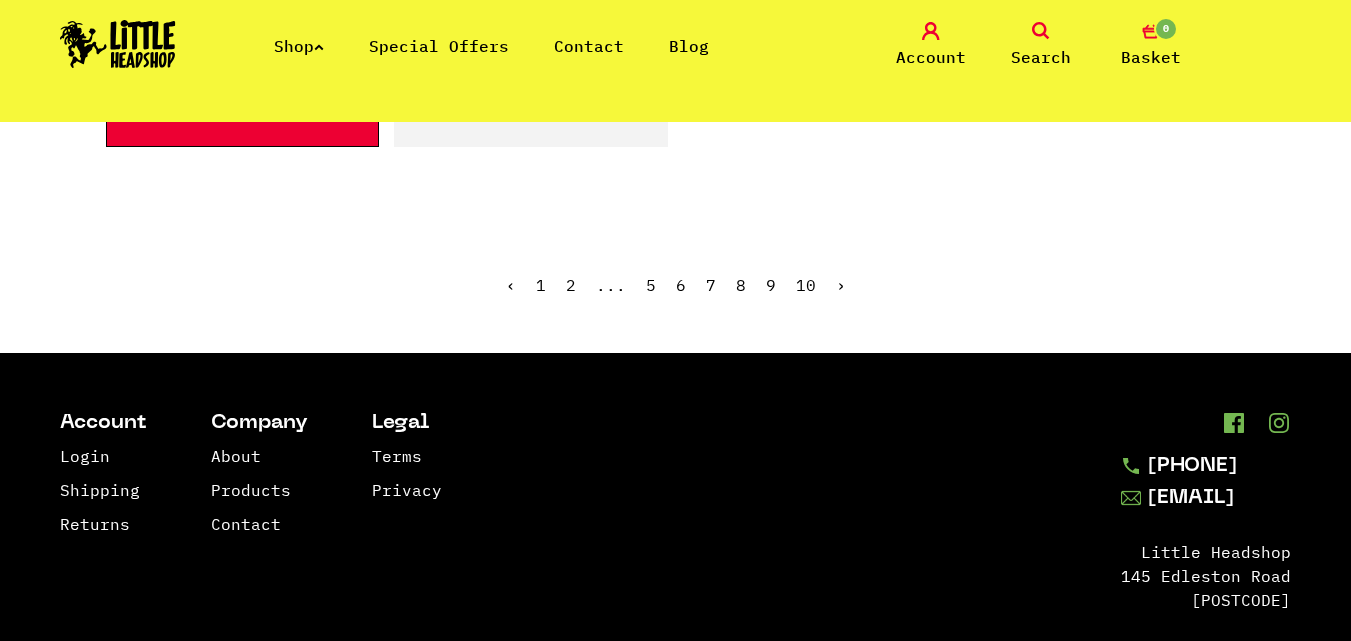 click on "›" at bounding box center (841, 285) 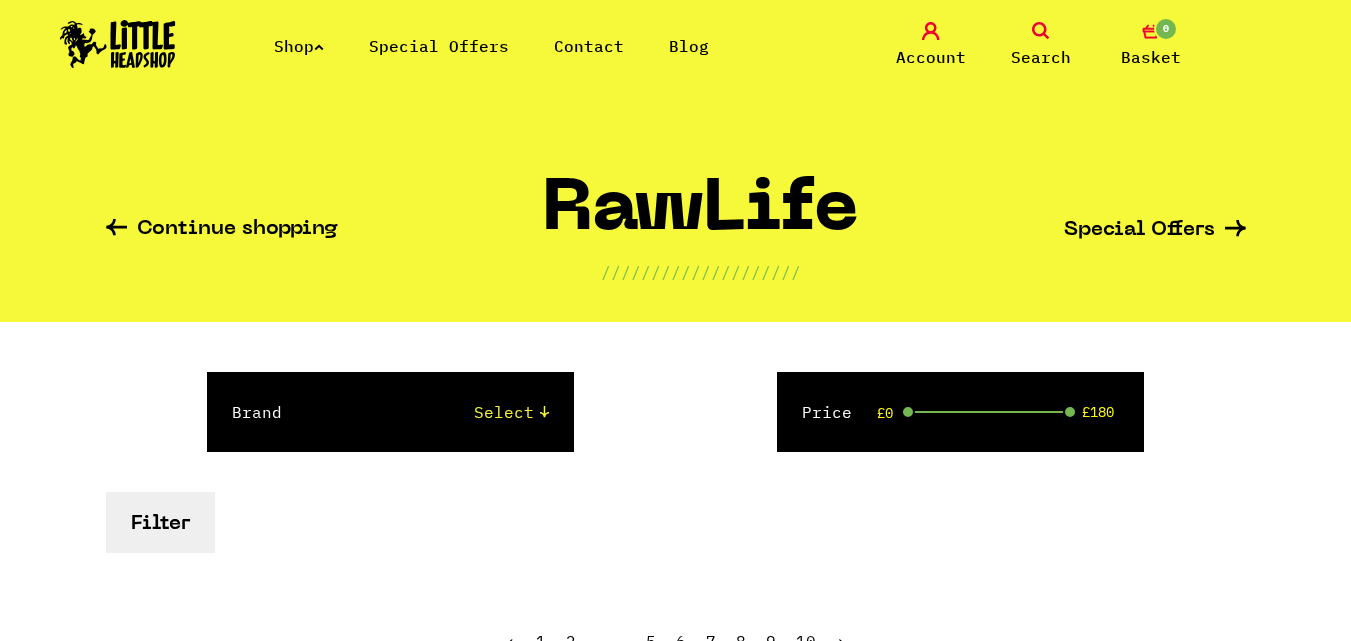 scroll, scrollTop: 0, scrollLeft: 0, axis: both 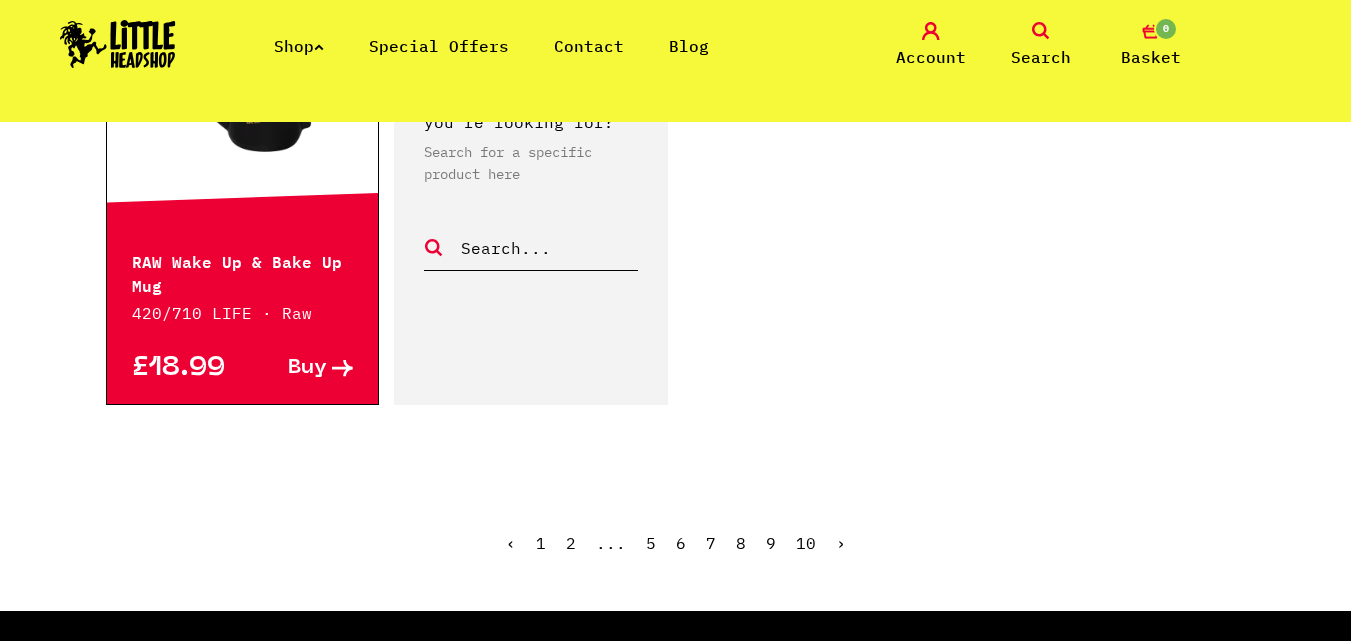 click on "›" at bounding box center (841, 543) 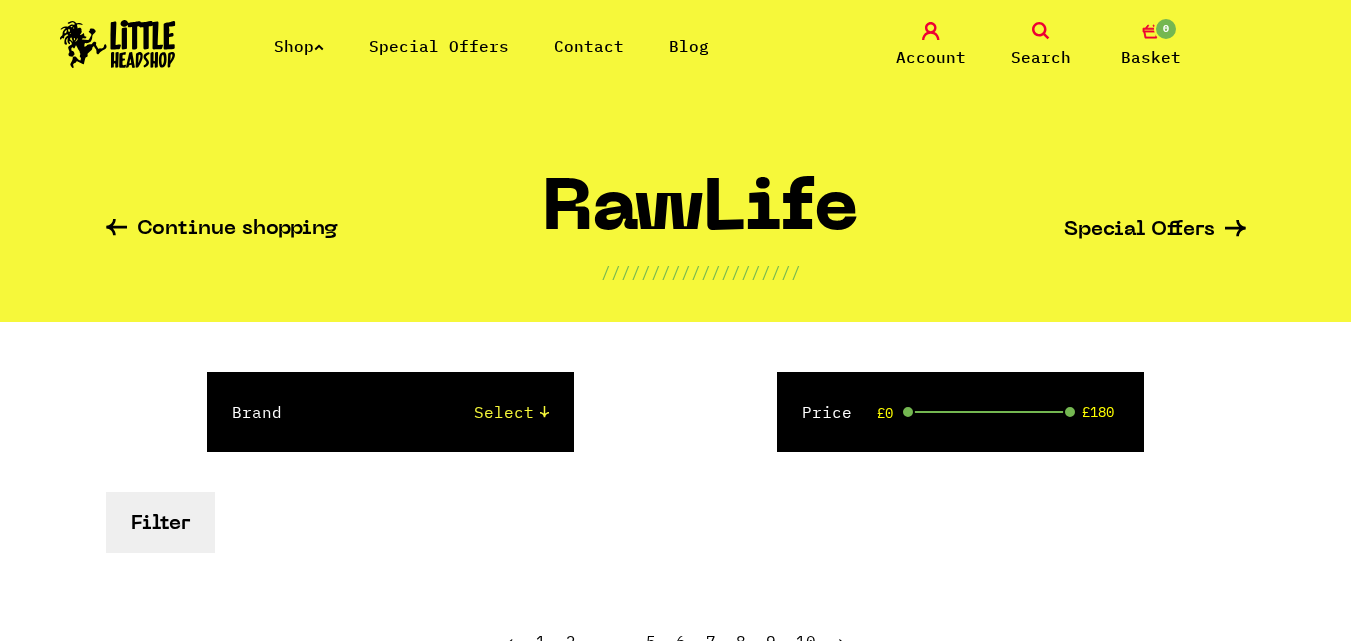 scroll, scrollTop: 0, scrollLeft: 0, axis: both 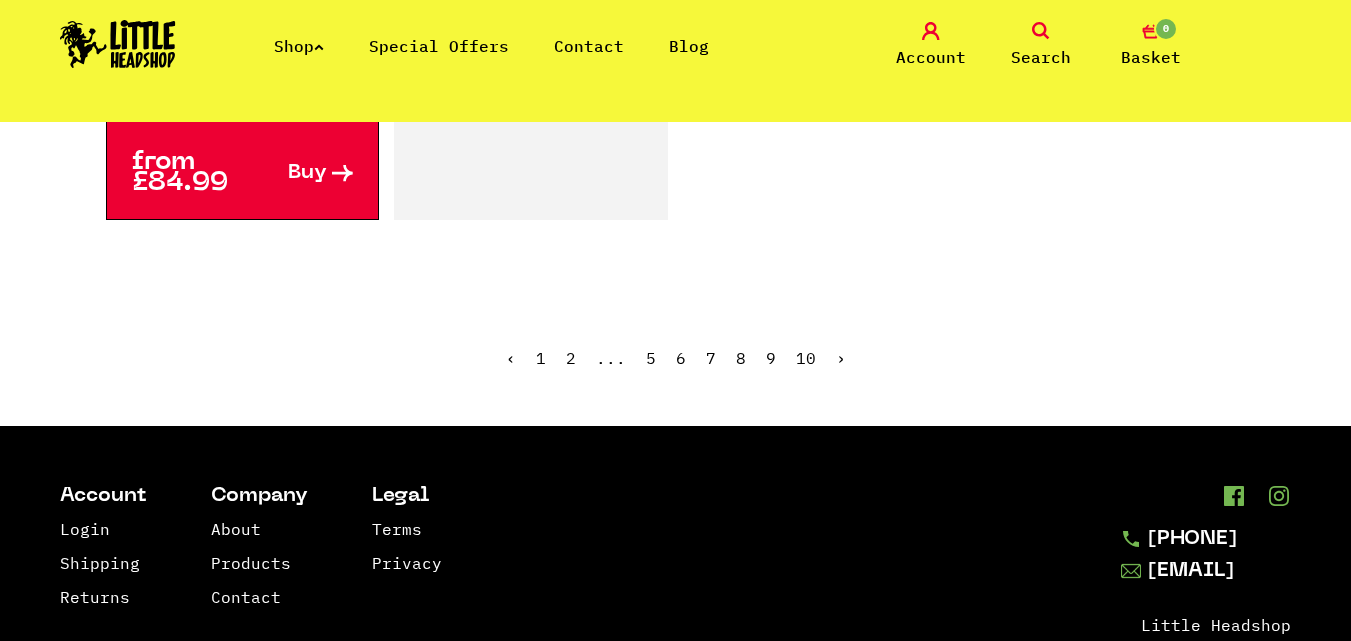 click on "›" at bounding box center [841, 358] 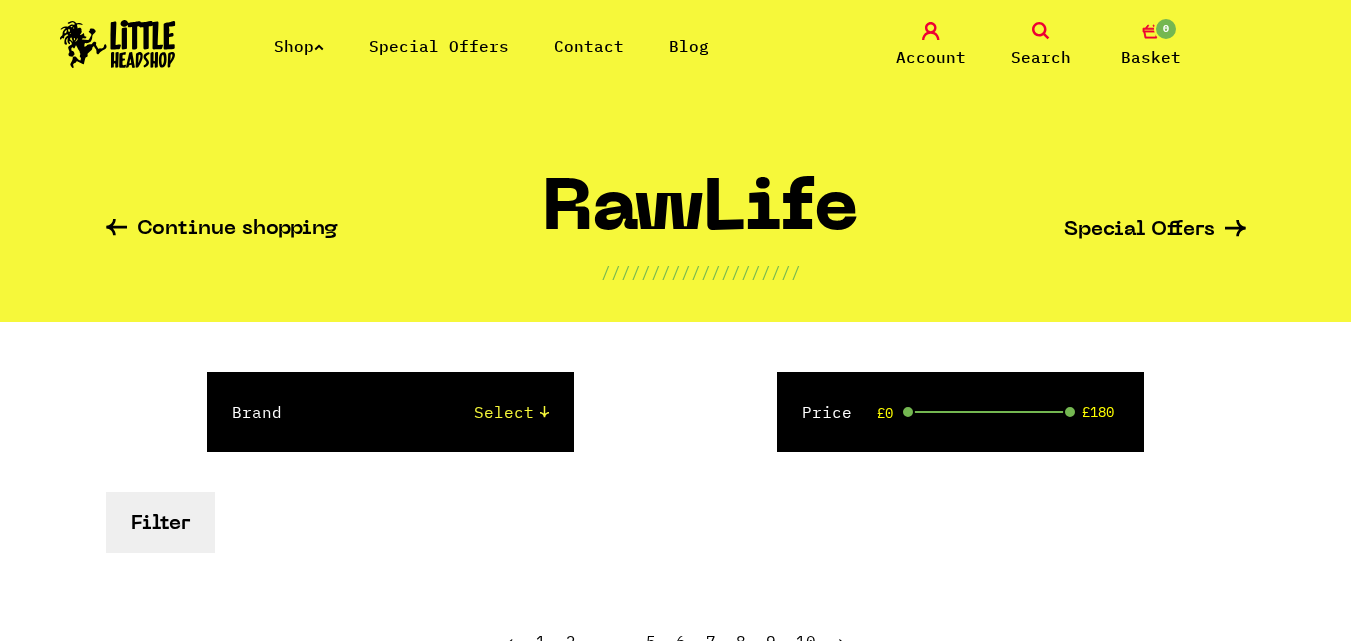 scroll, scrollTop: 0, scrollLeft: 0, axis: both 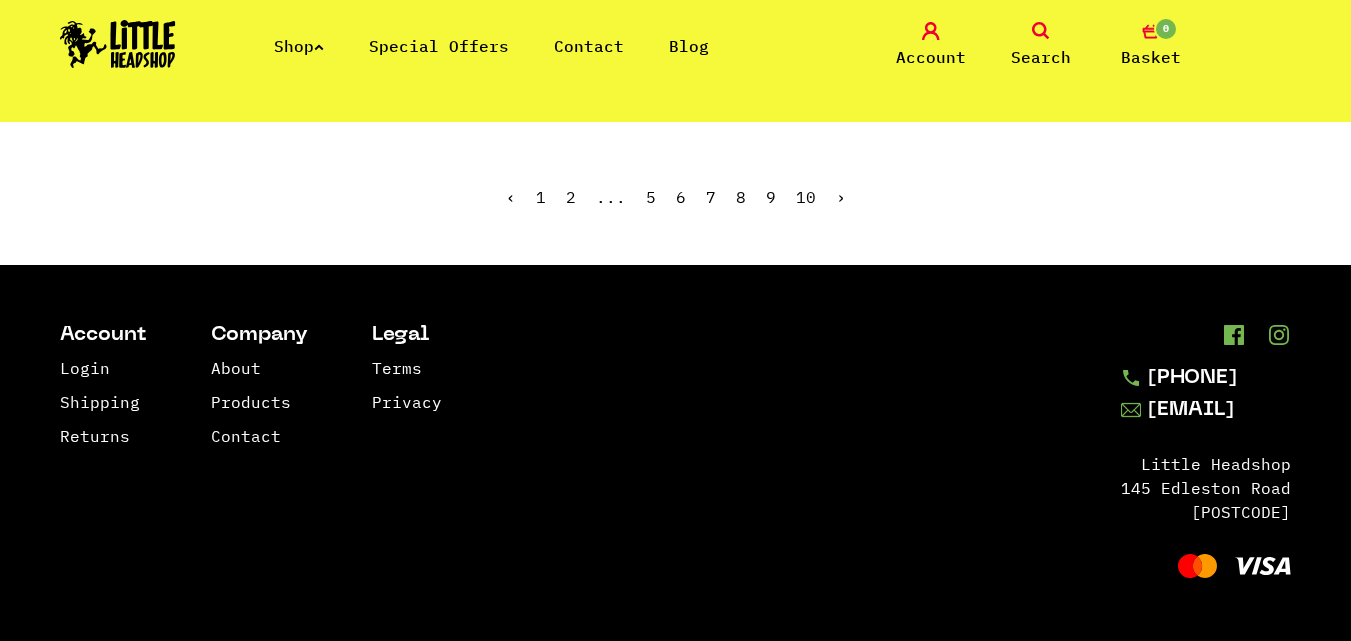 drag, startPoint x: 1127, startPoint y: 492, endPoint x: 1296, endPoint y: 510, distance: 169.95587 